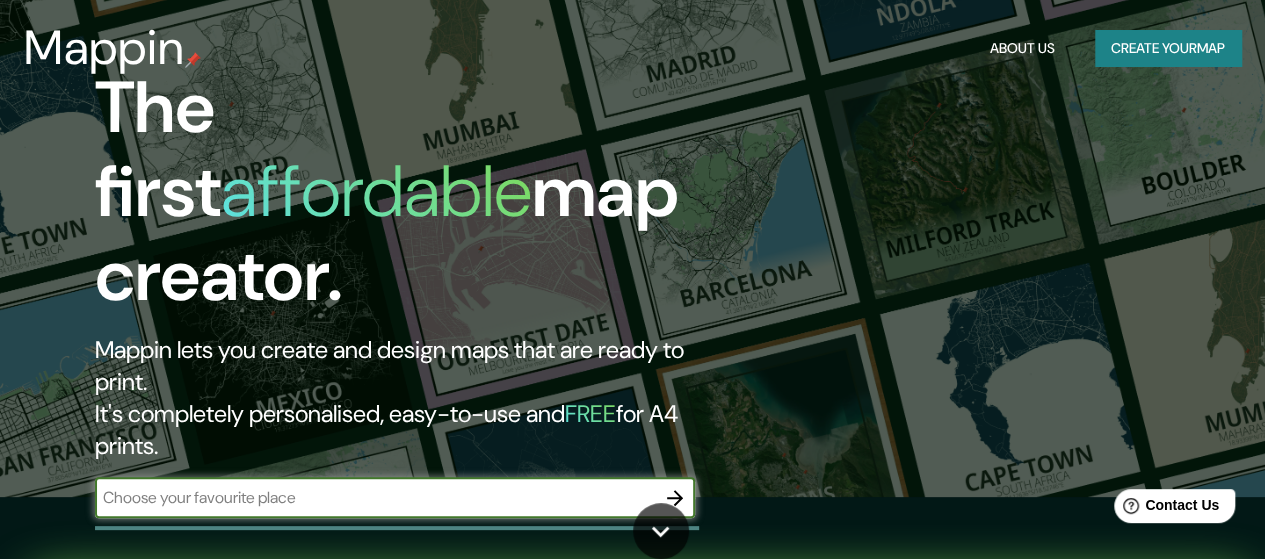 scroll, scrollTop: 0, scrollLeft: 0, axis: both 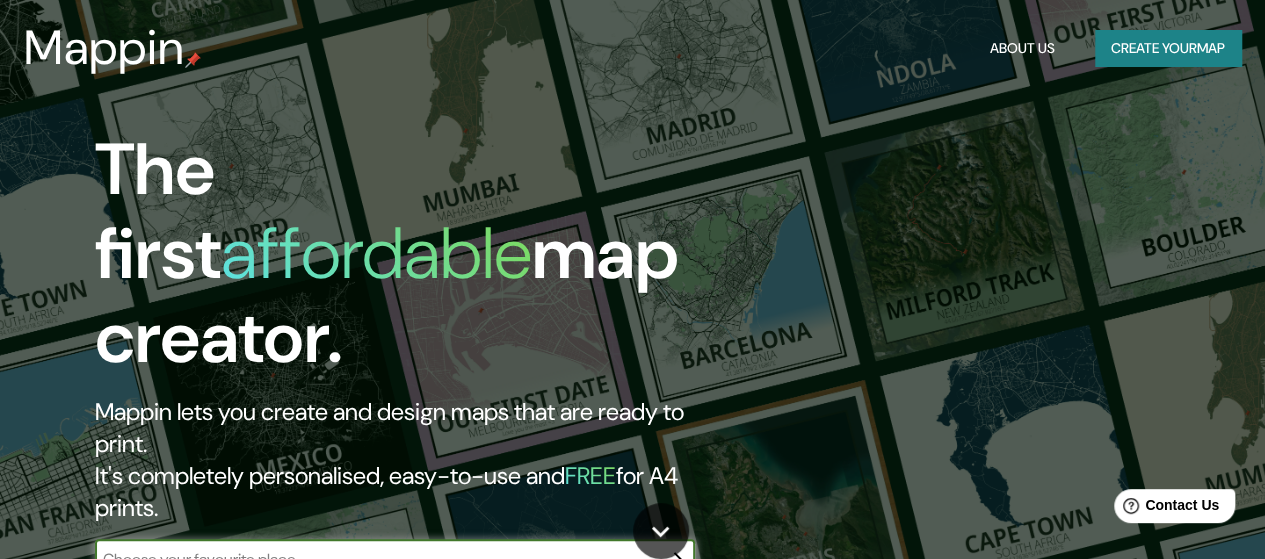 click on "Create your   map" at bounding box center (1168, 48) 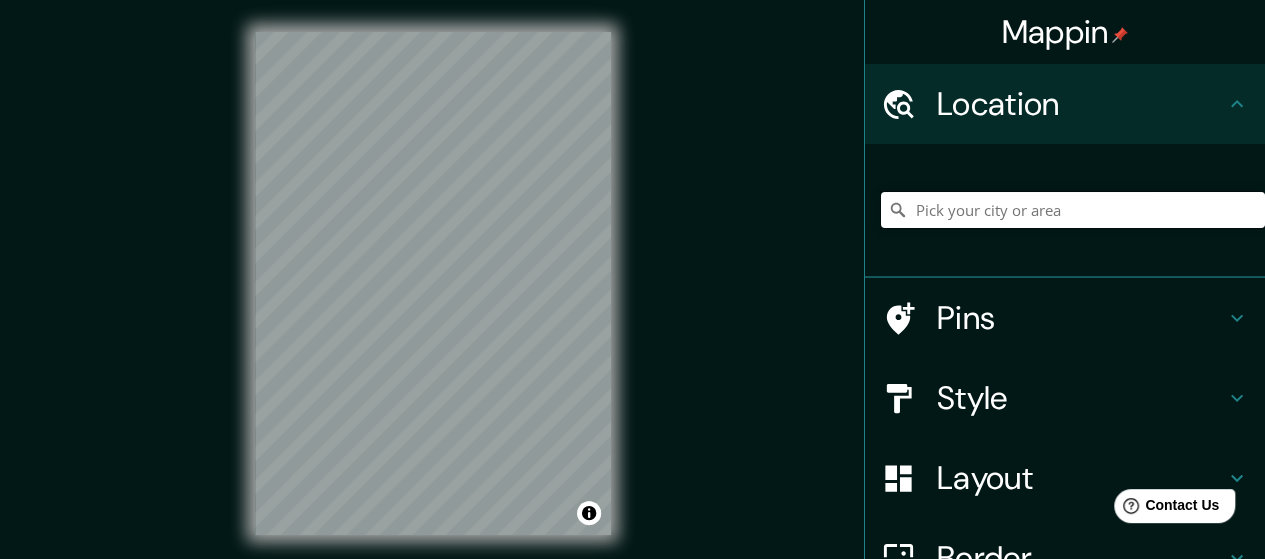 click at bounding box center (1073, 210) 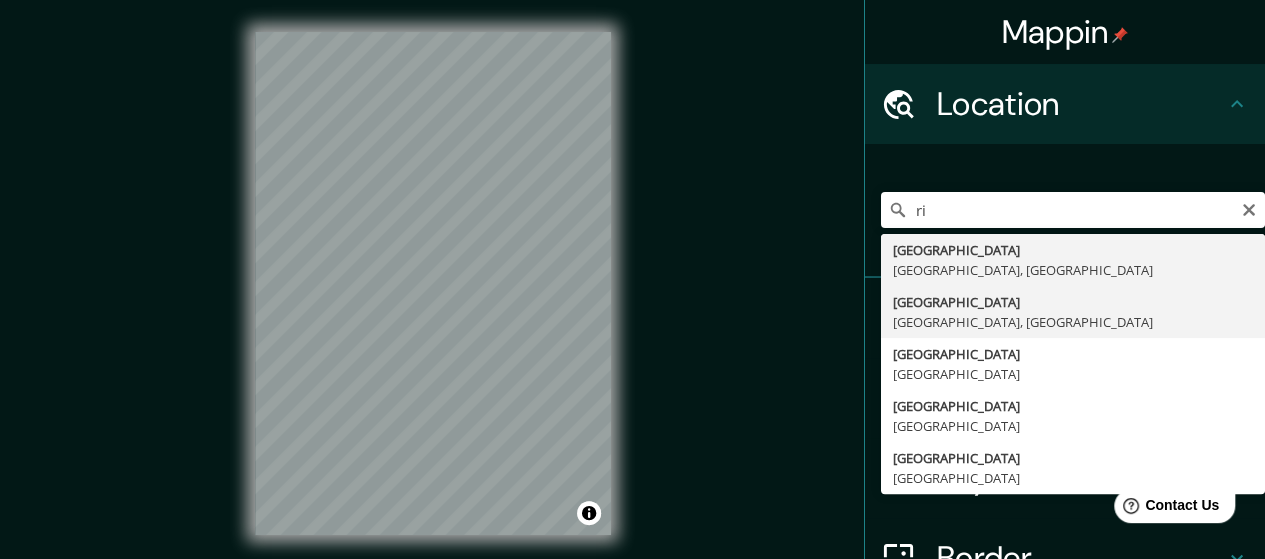 type on "[GEOGRAPHIC_DATA], [GEOGRAPHIC_DATA], [GEOGRAPHIC_DATA]" 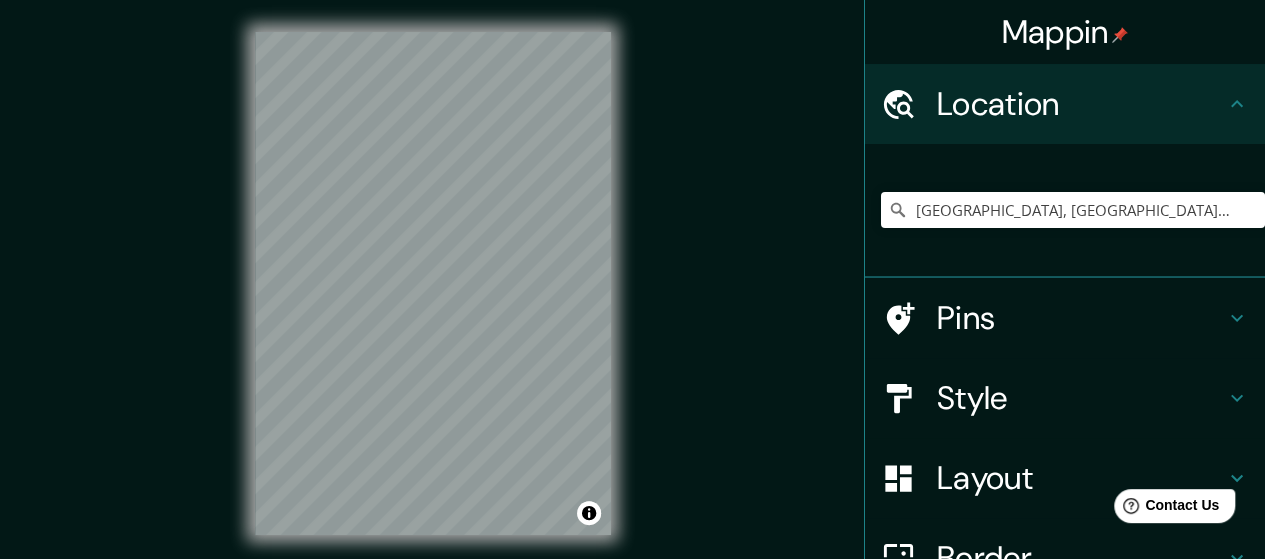 click on "Pins" at bounding box center [1081, 318] 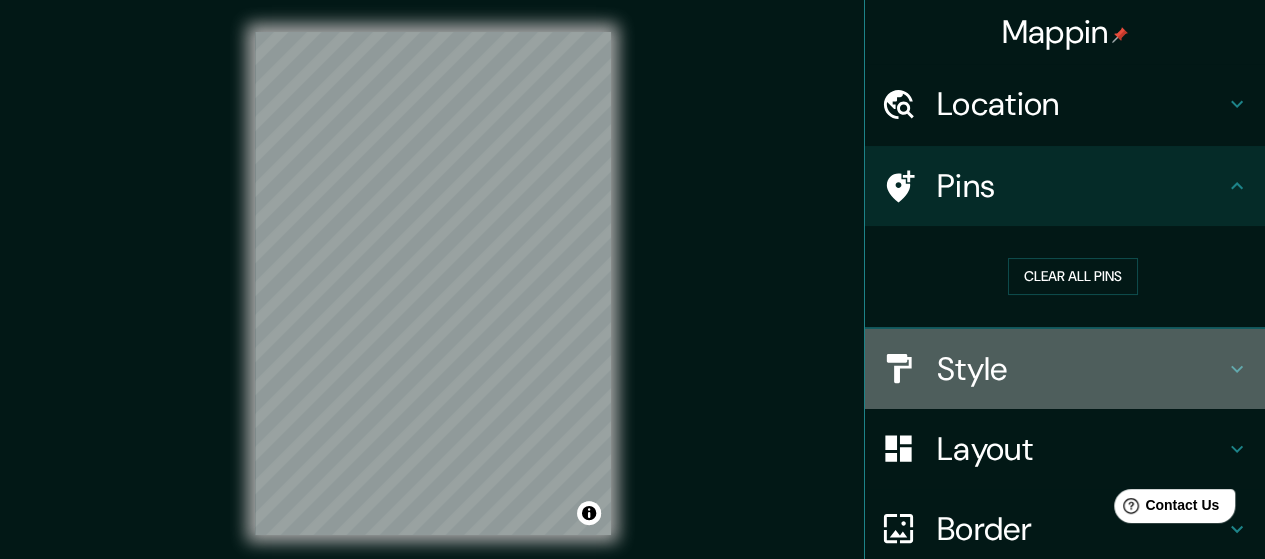 click on "Style" at bounding box center [1081, 369] 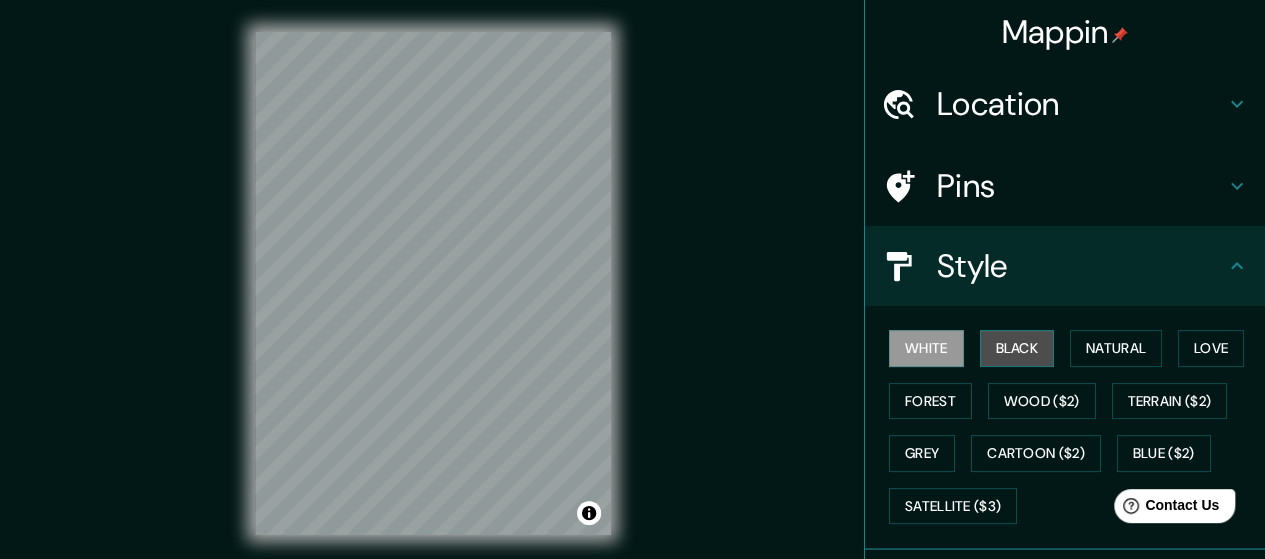 click on "Black" at bounding box center (1017, 348) 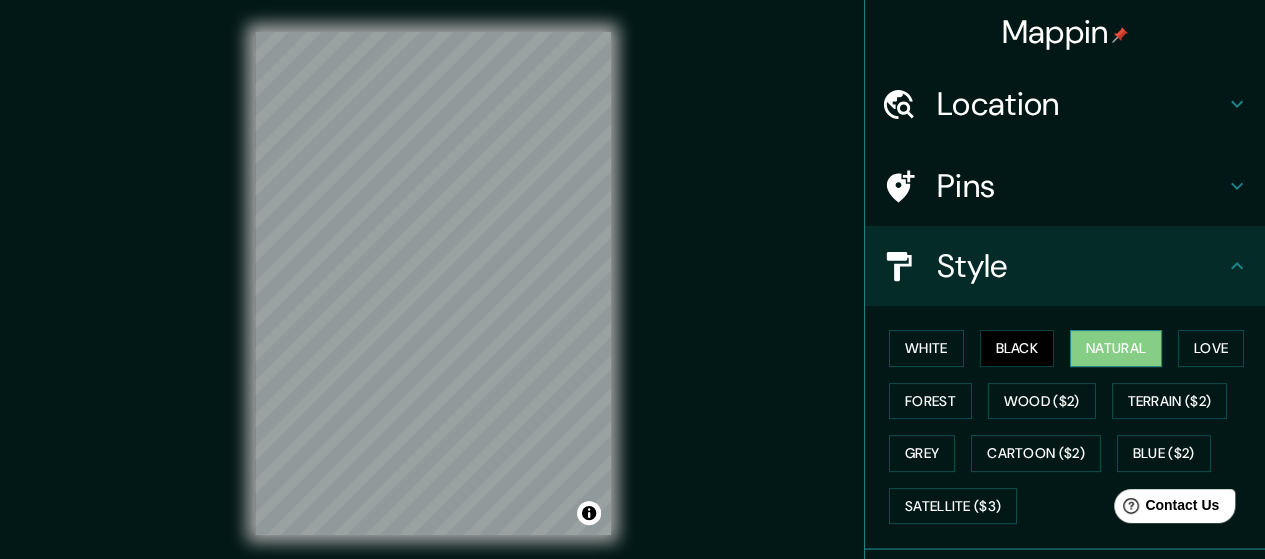 click on "Natural" at bounding box center (1116, 348) 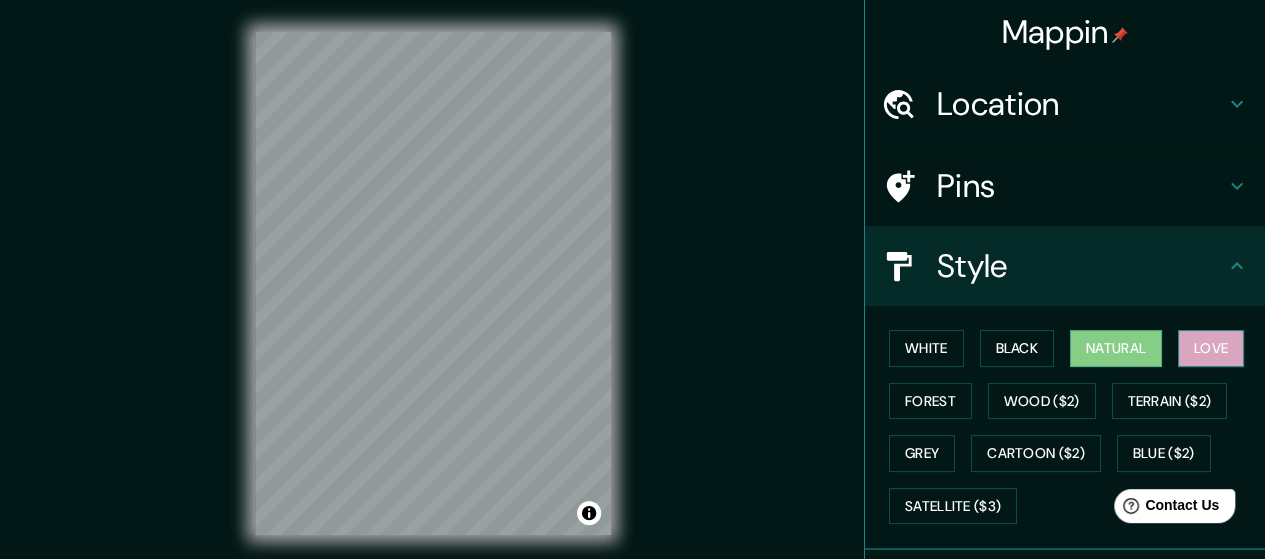 click on "Love" at bounding box center (1211, 348) 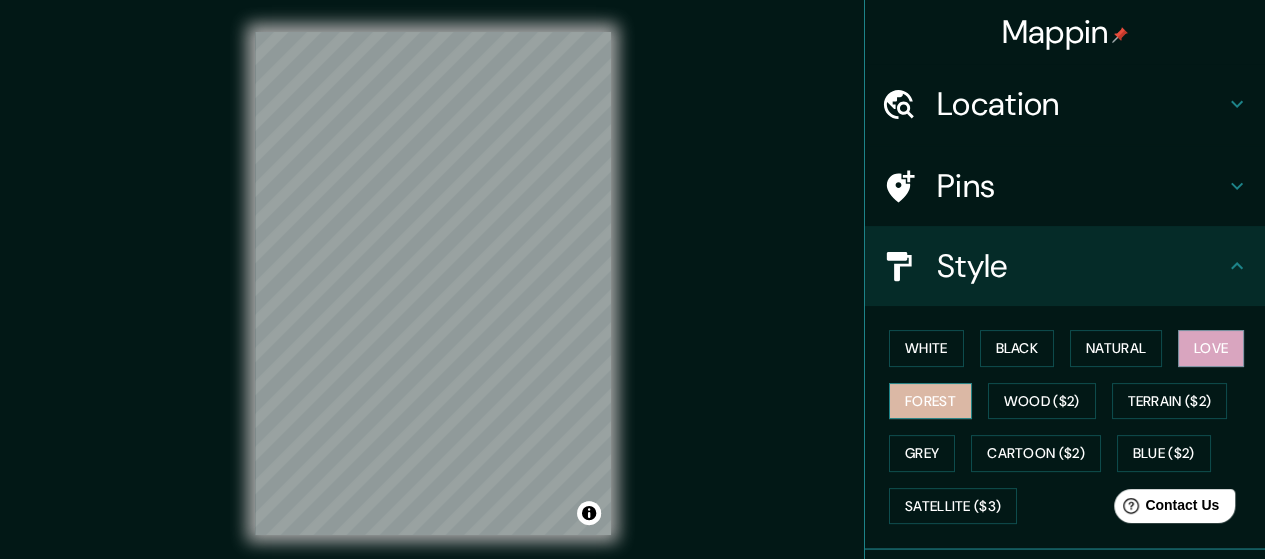 click on "Forest" at bounding box center [930, 401] 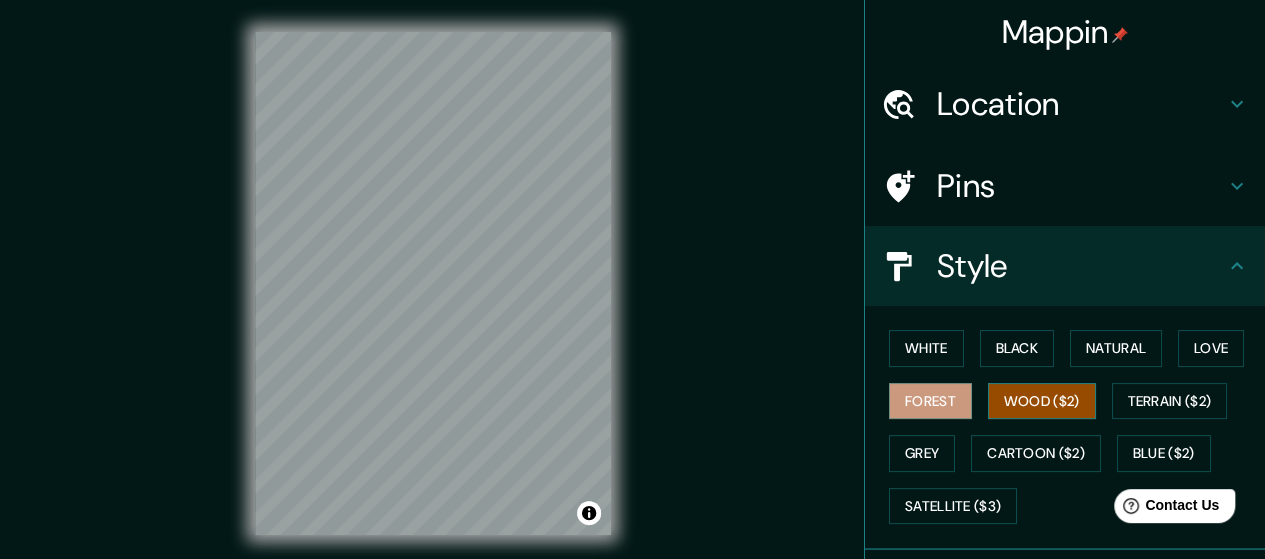 click on "Wood ($2)" at bounding box center (1042, 401) 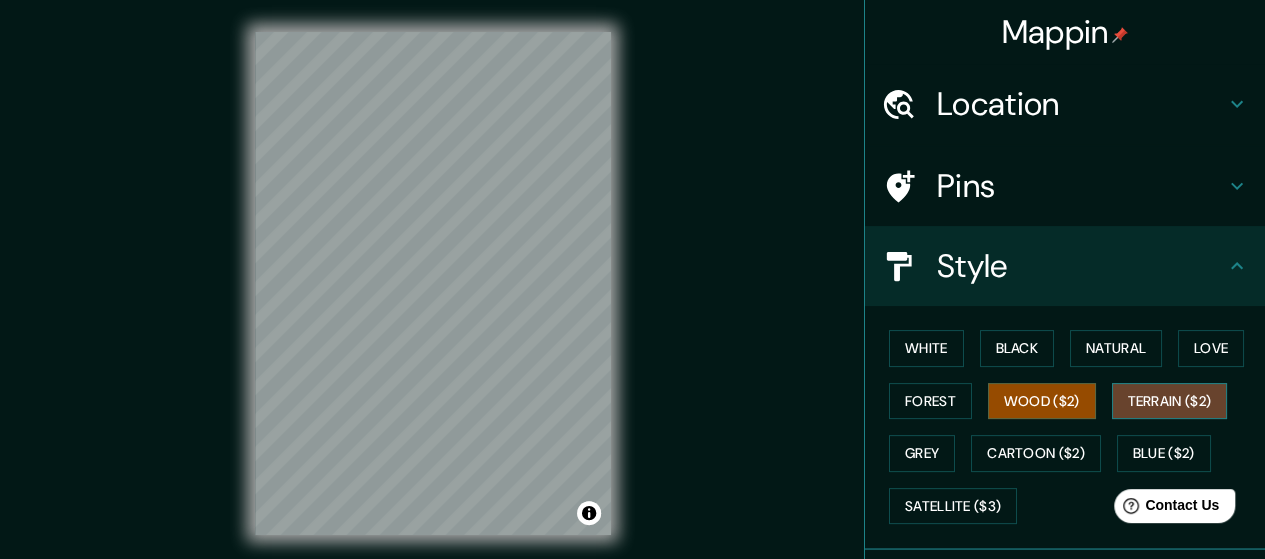 click on "Terrain ($2)" at bounding box center (1170, 401) 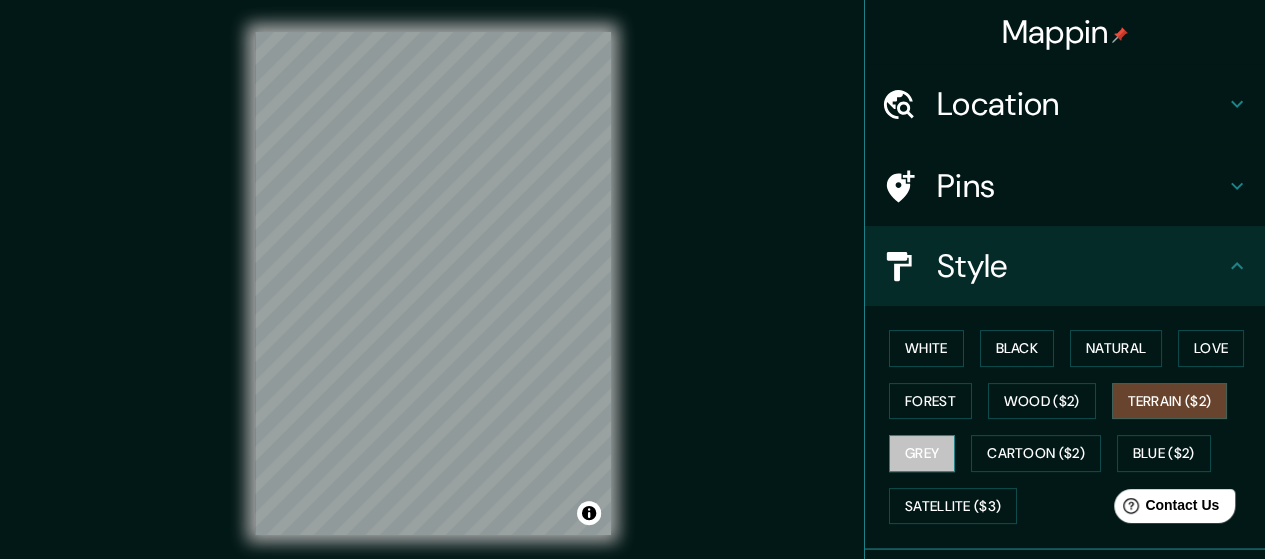 click on "Grey" at bounding box center (922, 453) 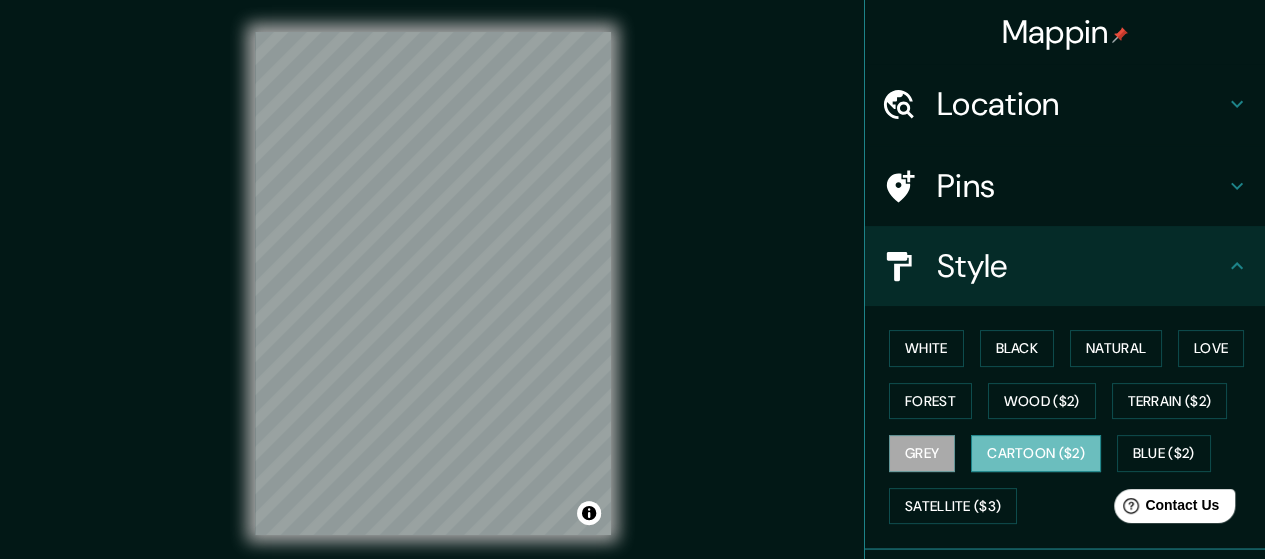 click on "Cartoon ($2)" at bounding box center [1036, 453] 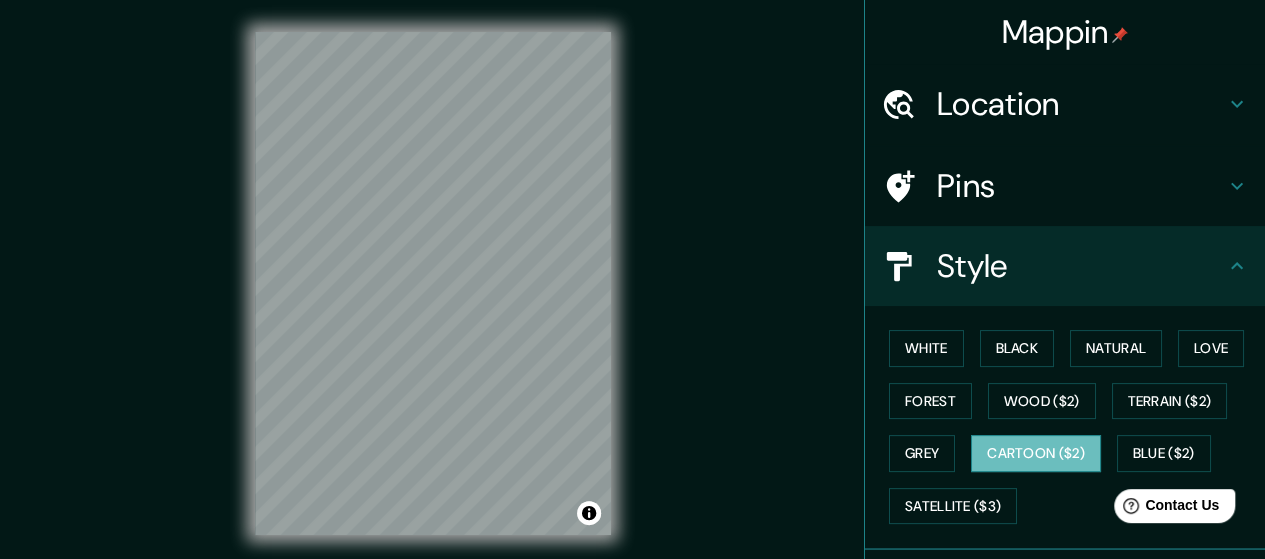 click on "Cartoon ($2)" at bounding box center (1036, 453) 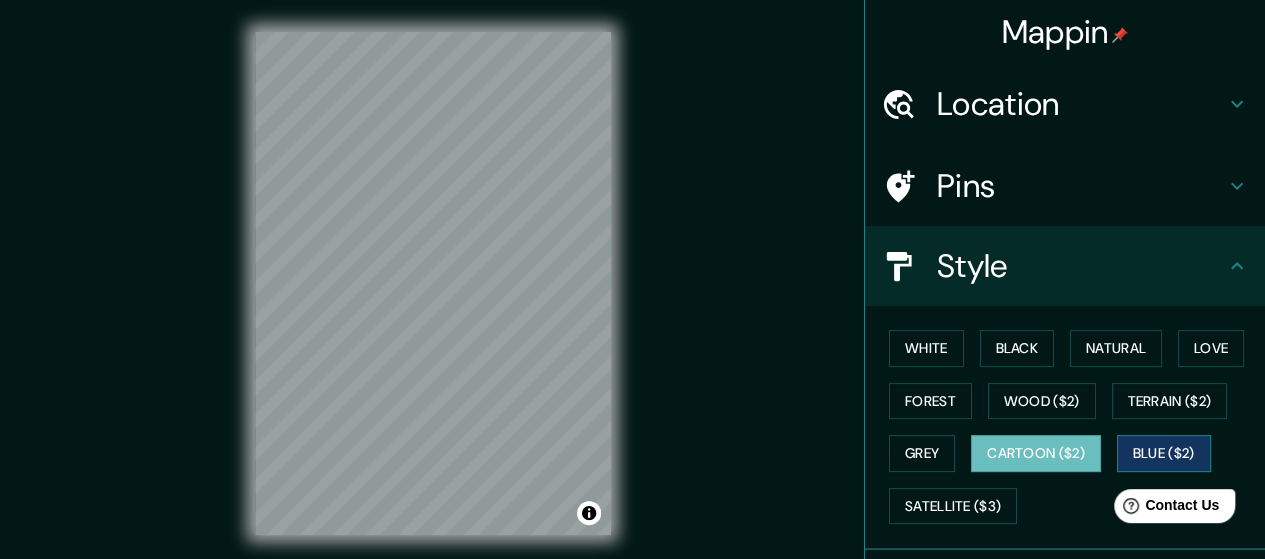 click on "Blue ($2)" at bounding box center (1164, 453) 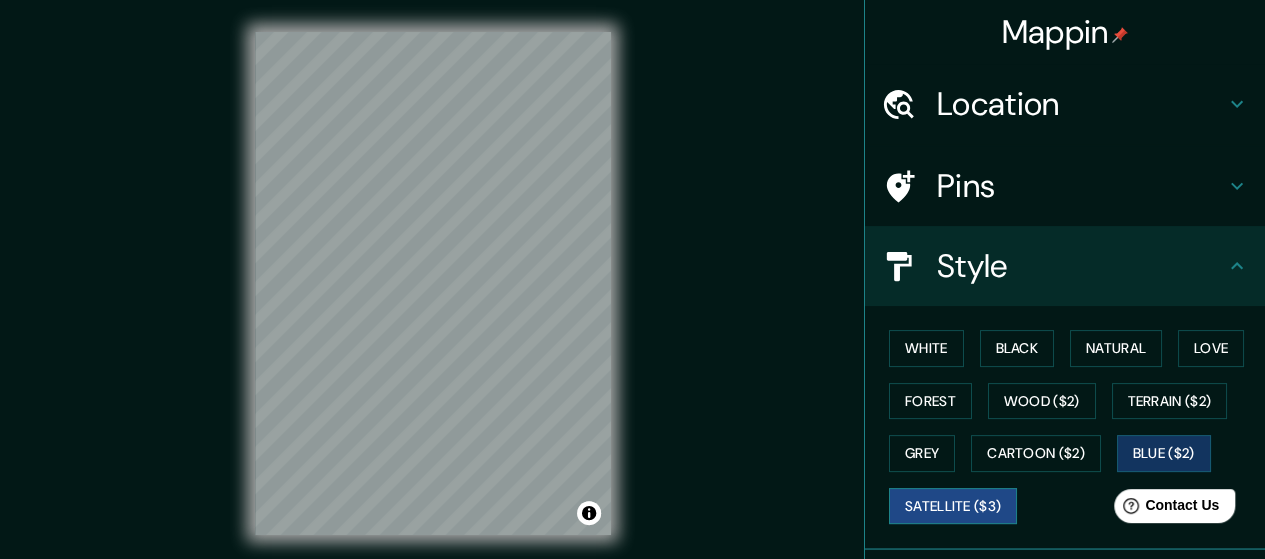 click on "Satellite ($3)" at bounding box center [953, 506] 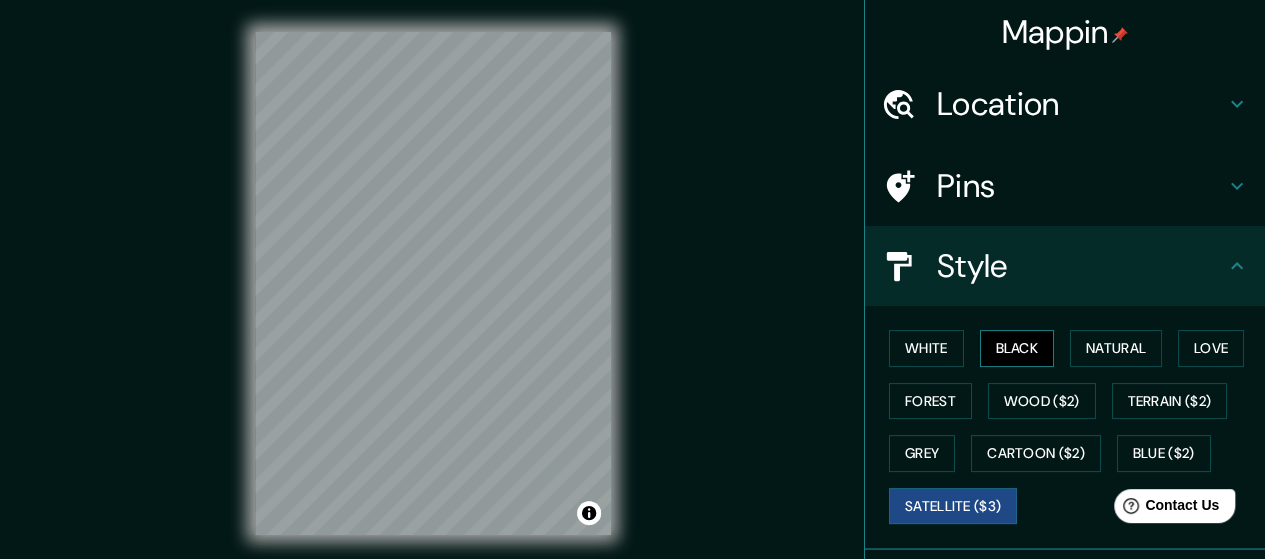 click on "Black" at bounding box center [1017, 348] 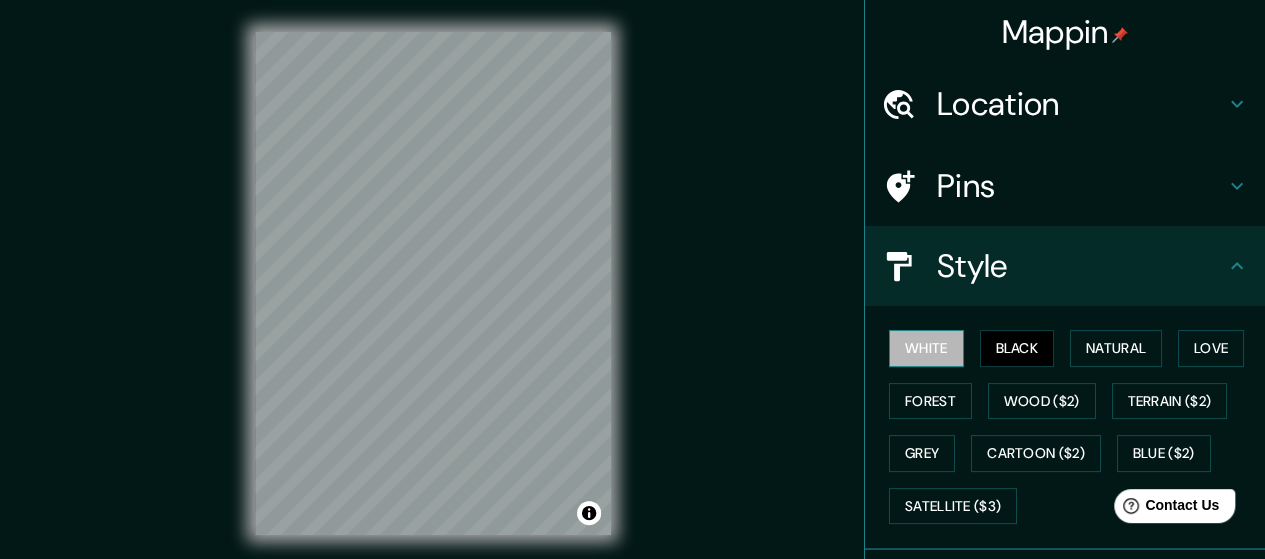 click on "White" at bounding box center (926, 348) 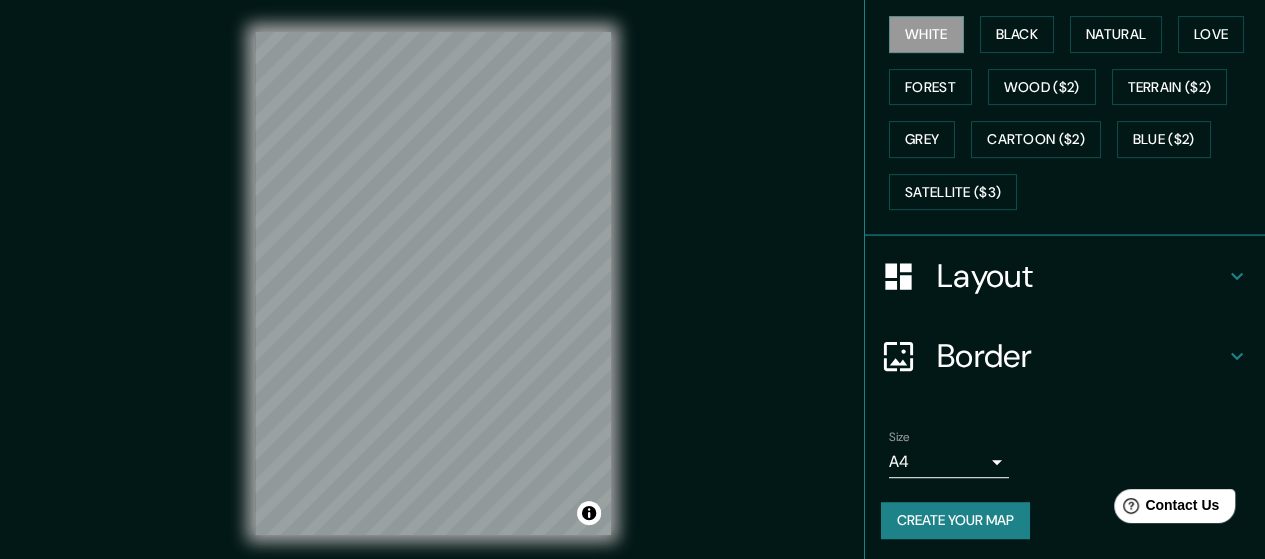 click on "Layout" at bounding box center [1081, 276] 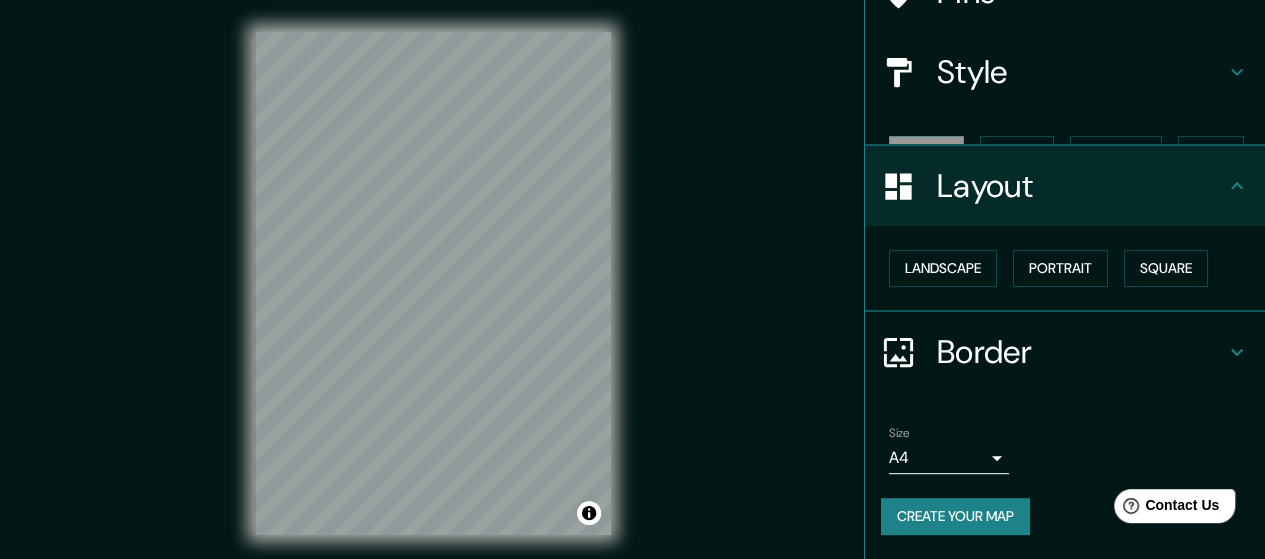 scroll, scrollTop: 158, scrollLeft: 0, axis: vertical 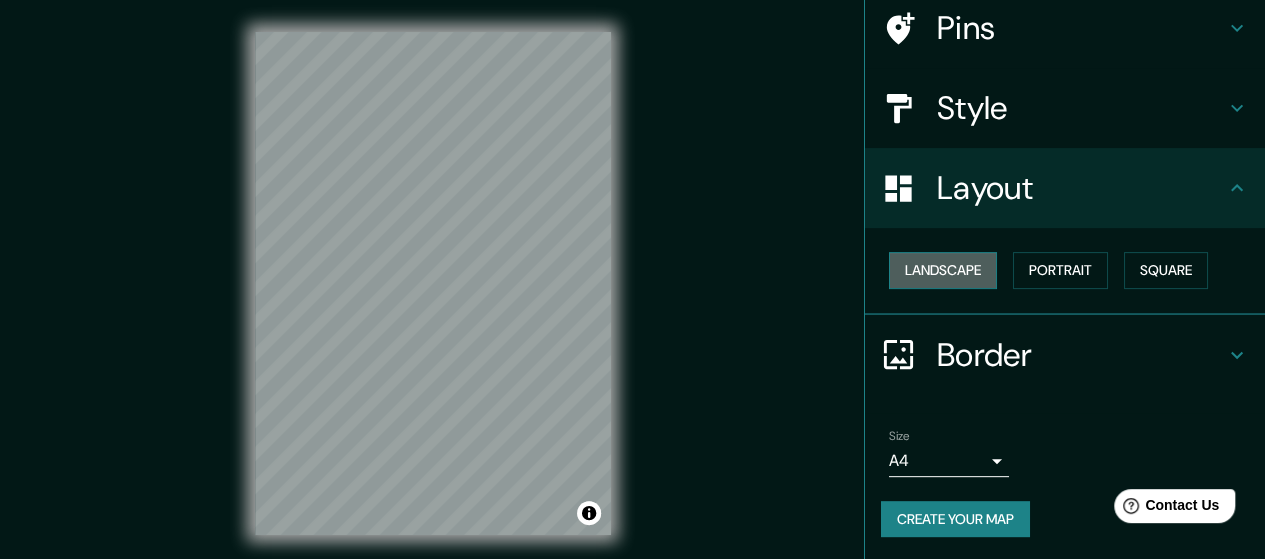 click on "Landscape" at bounding box center [943, 270] 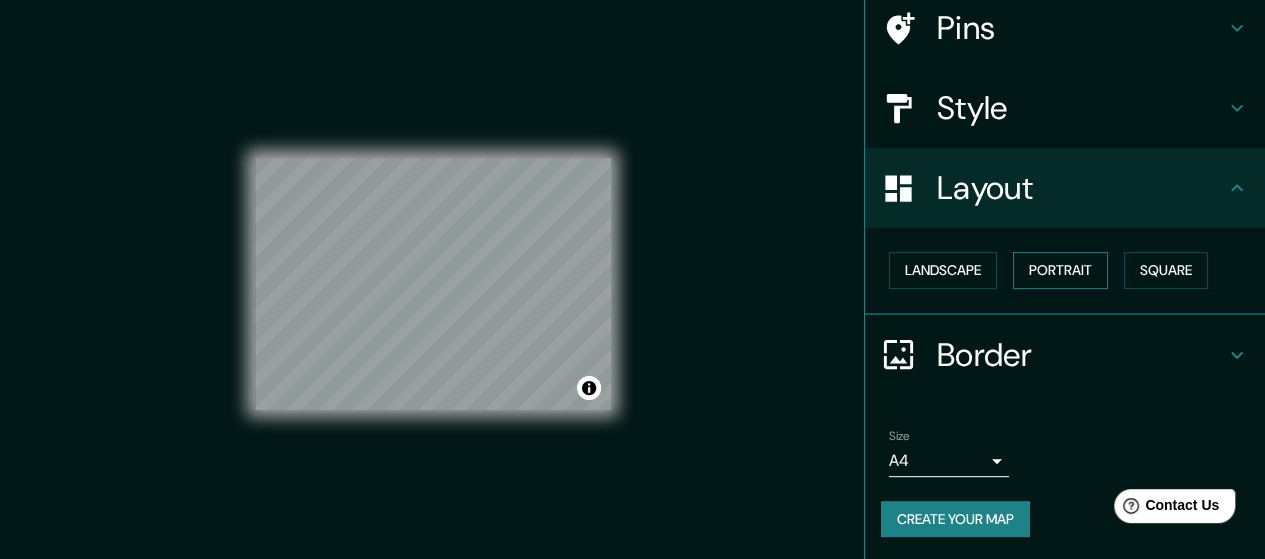 click on "Portrait" at bounding box center [1060, 270] 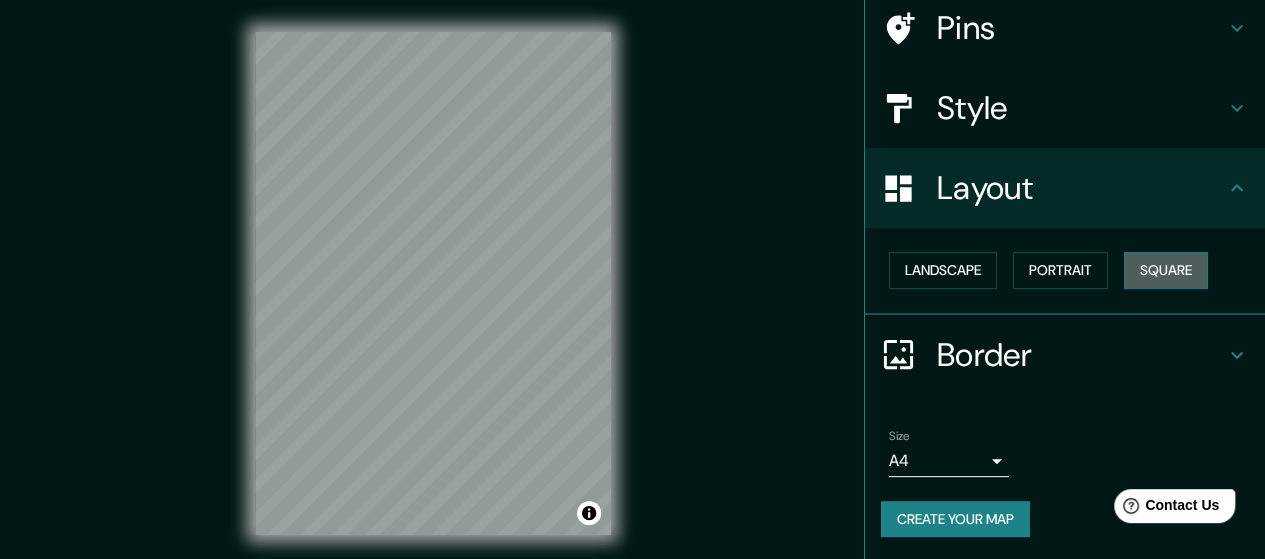 click on "Square" at bounding box center [1166, 270] 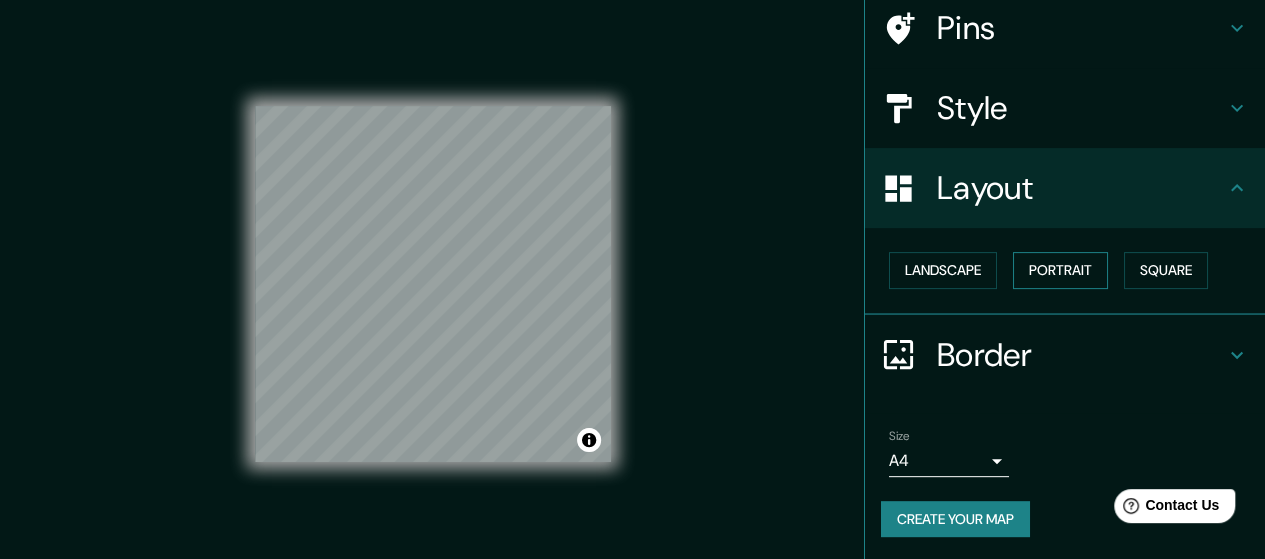 click on "Portrait" at bounding box center [1060, 270] 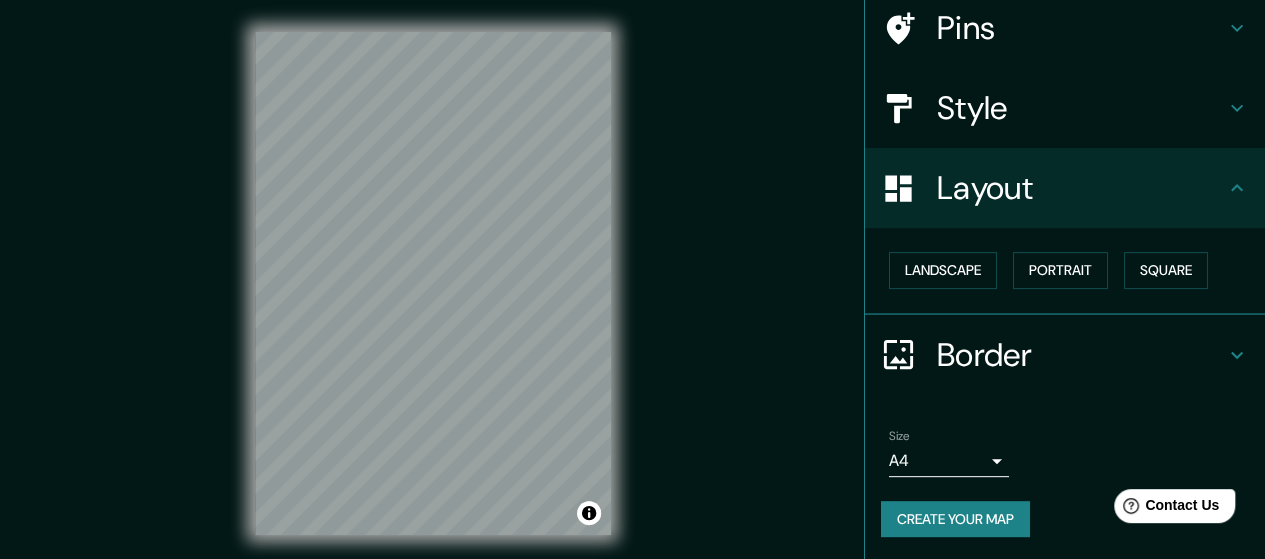 scroll, scrollTop: 40, scrollLeft: 0, axis: vertical 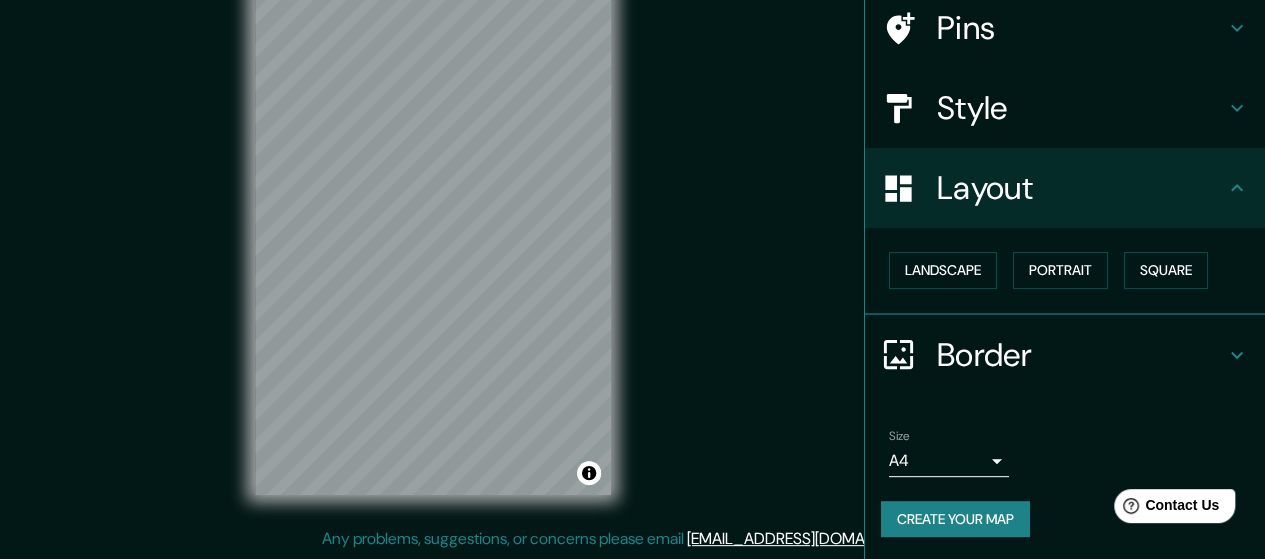 click on "Mappin Location Riyadh, Riyadh, Saudi Arabia Pins Style Layout Landscape Portrait Square Border Choose a border.  Hint : you can make layers of the frame opaque to create some cool effects. None Simple Transparent Fancy Size A4 single Create your map © Mapbox   © OpenStreetMap   Improve this map Any problems, suggestions, or concerns please email    help@mappin.pro . . ." at bounding box center [632, 239] 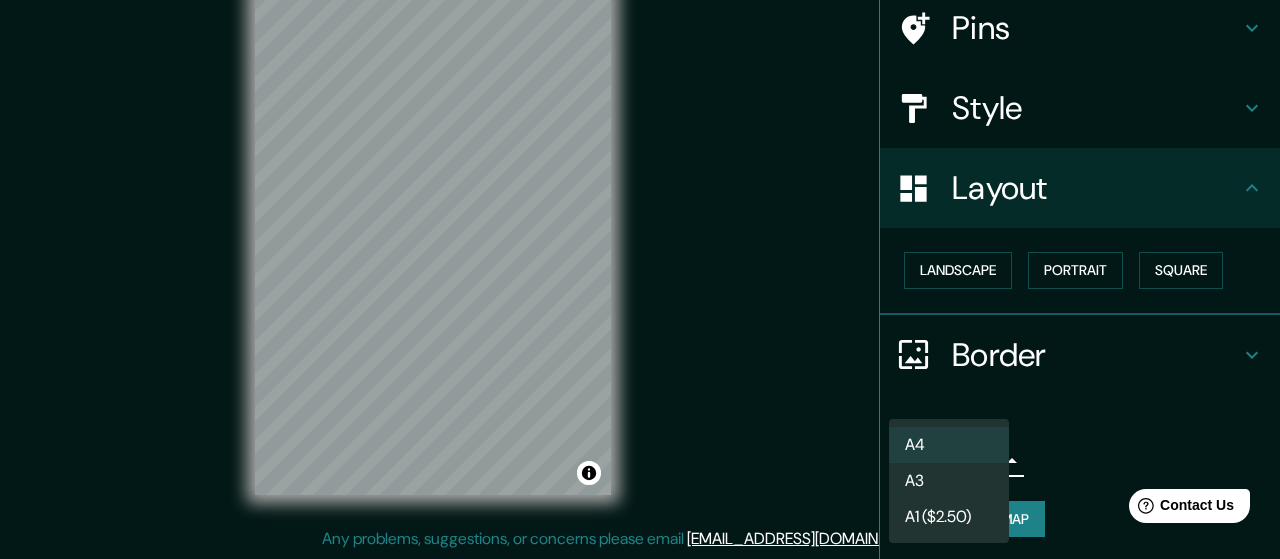 click on "A3" at bounding box center (949, 481) 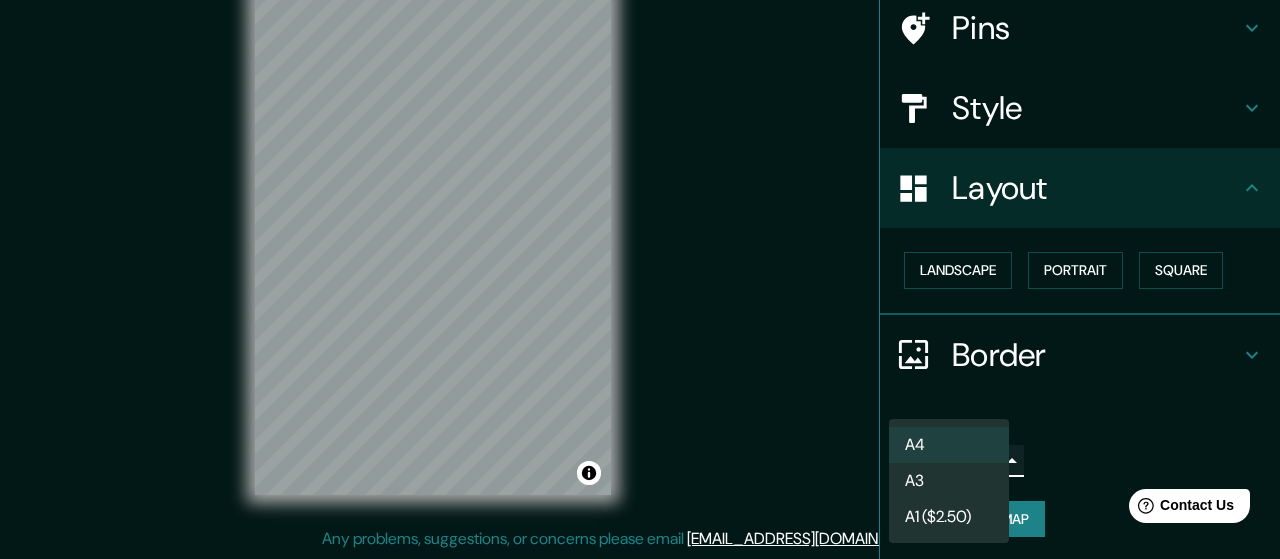 type on "a4" 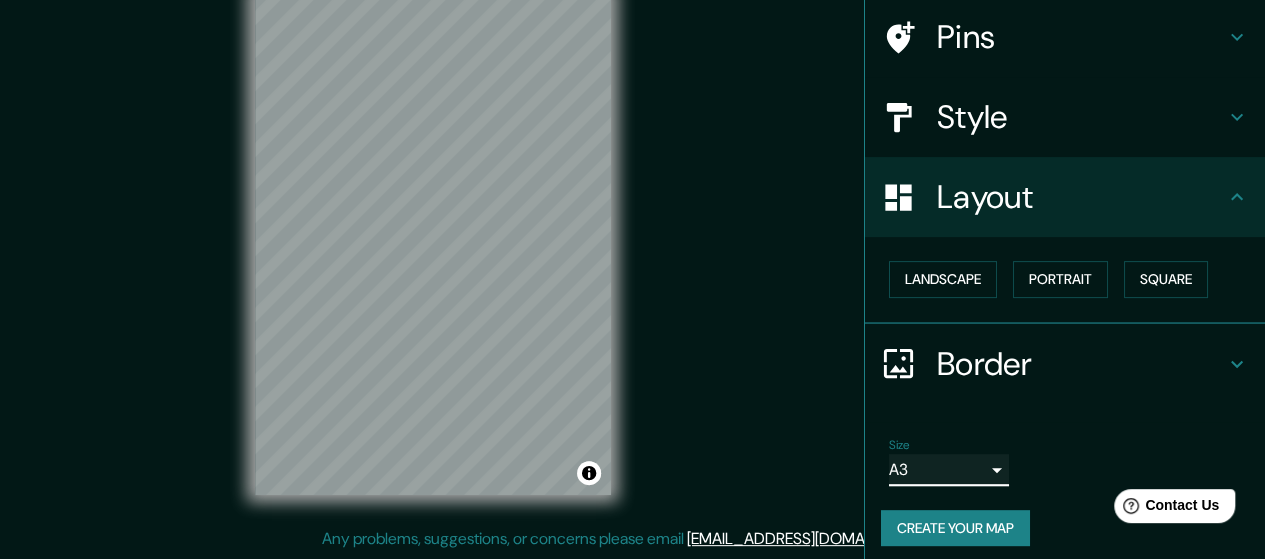 scroll, scrollTop: 158, scrollLeft: 0, axis: vertical 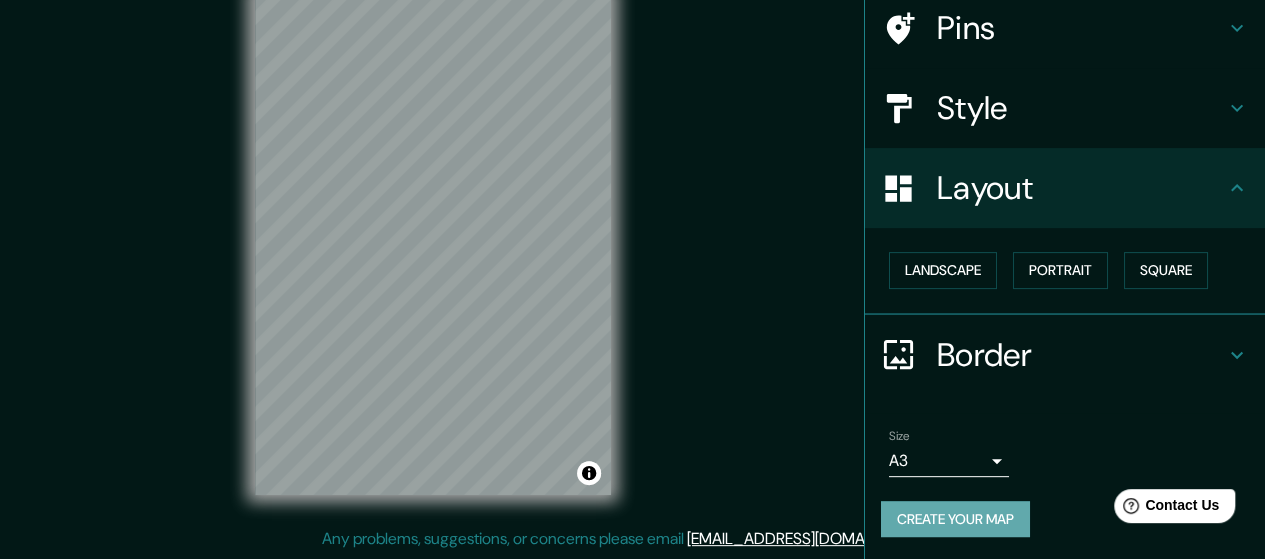 click on "Create your map" at bounding box center (955, 519) 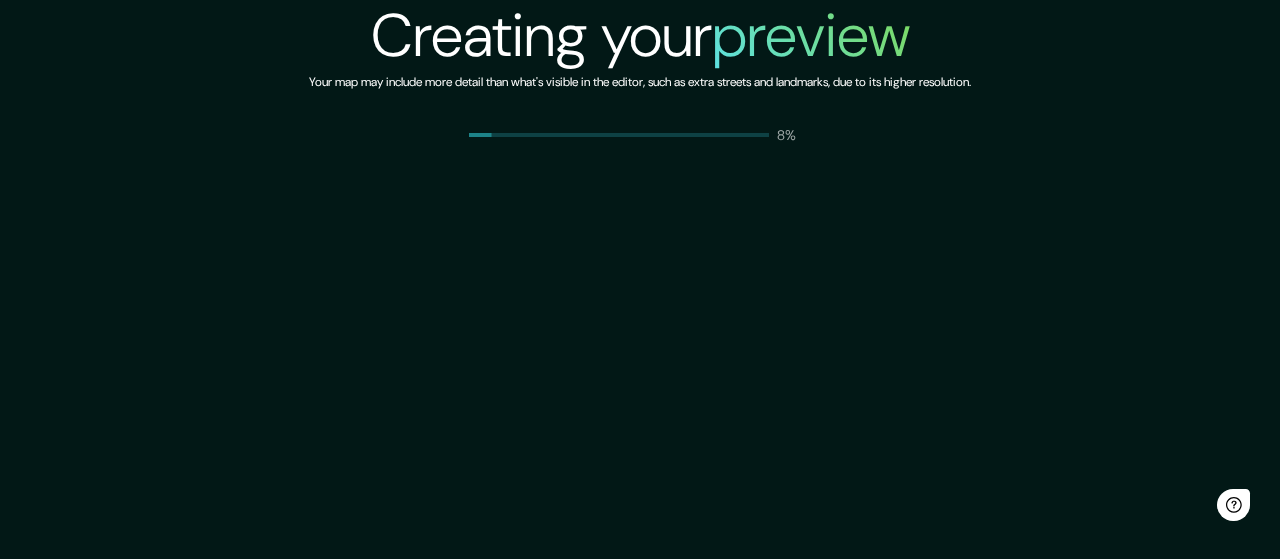 scroll, scrollTop: 0, scrollLeft: 0, axis: both 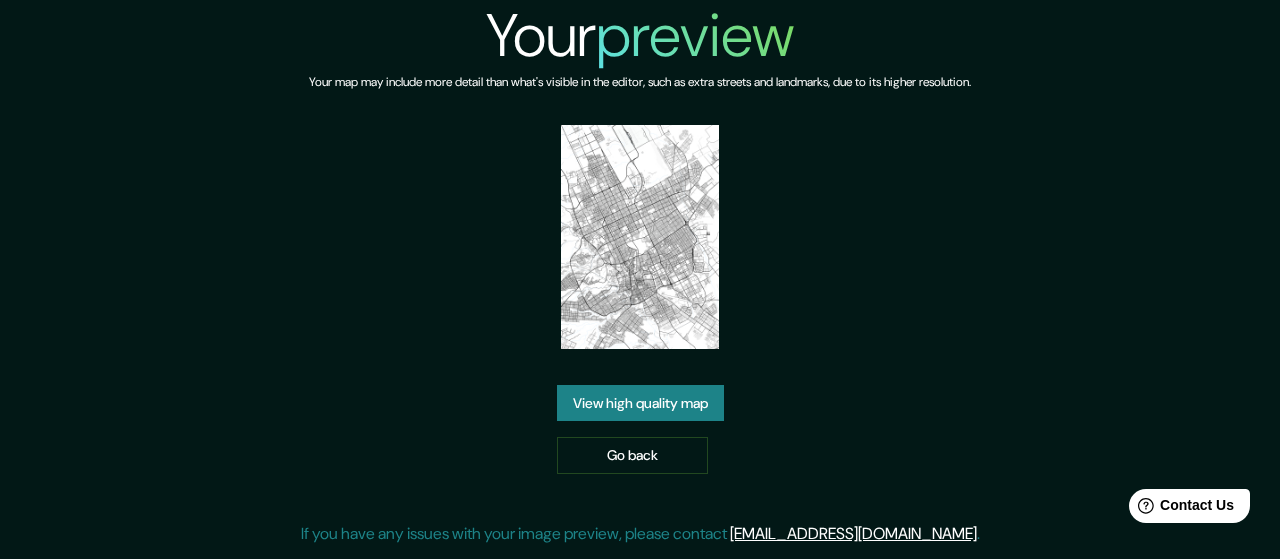 click on "View high quality map" at bounding box center [640, 403] 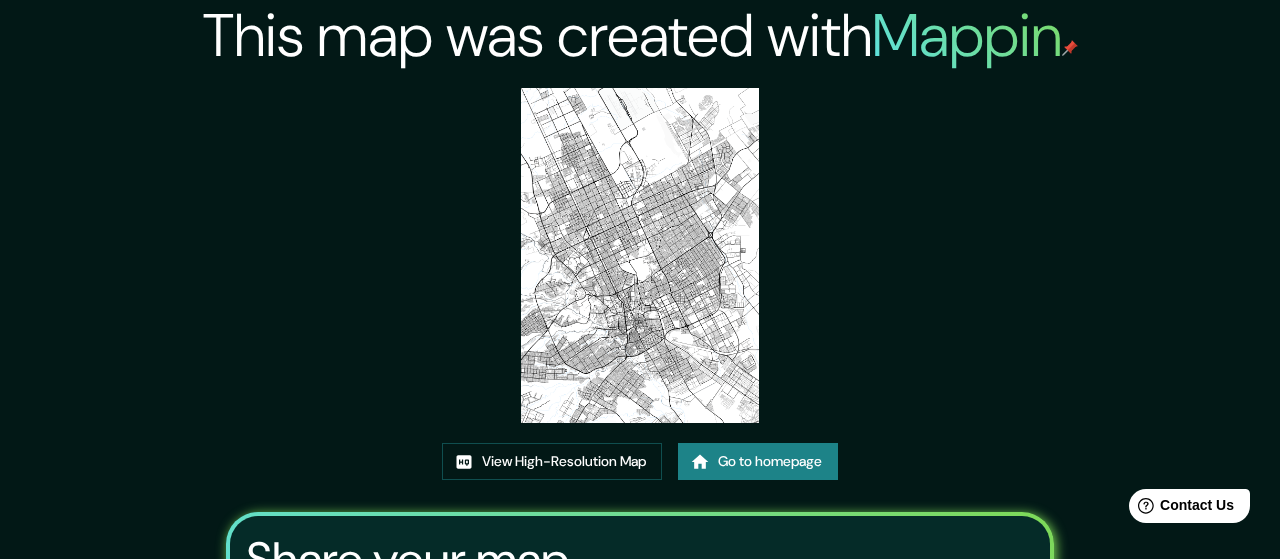 click 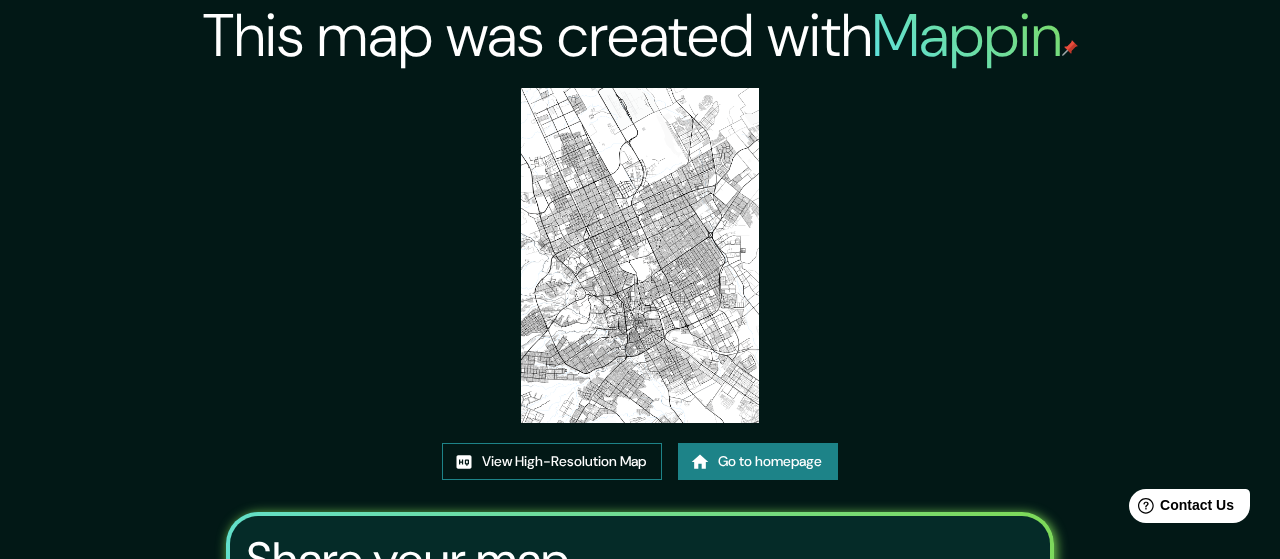 click on "View High-Resolution Map" at bounding box center (552, 461) 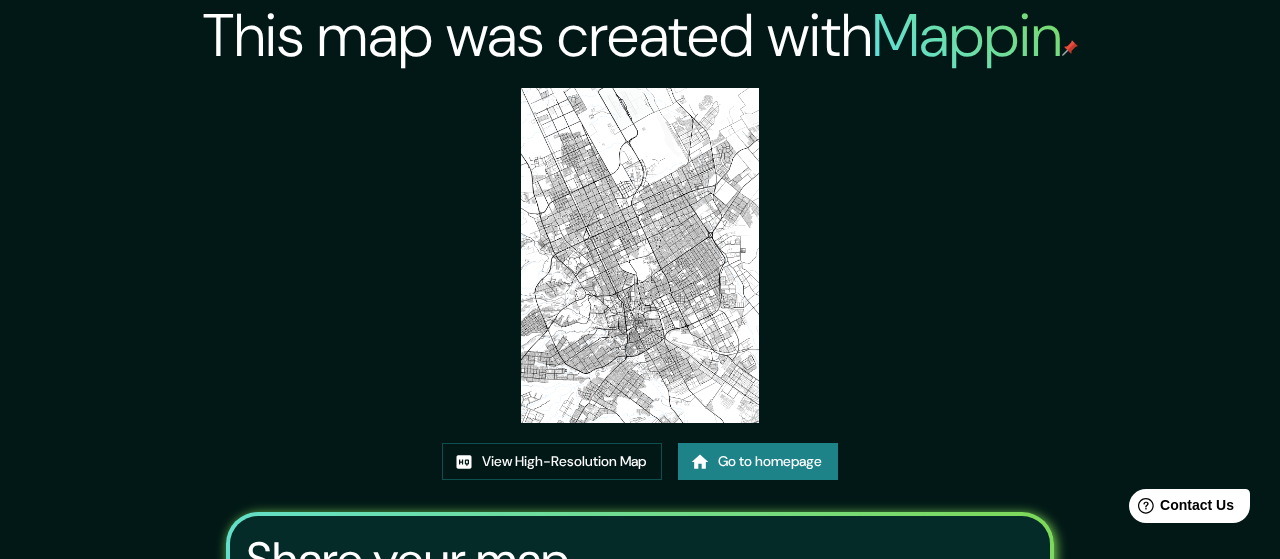 click on "Send your custom map to friends and let them design their own with Mappin — share this link to give them access." at bounding box center (632, 616) 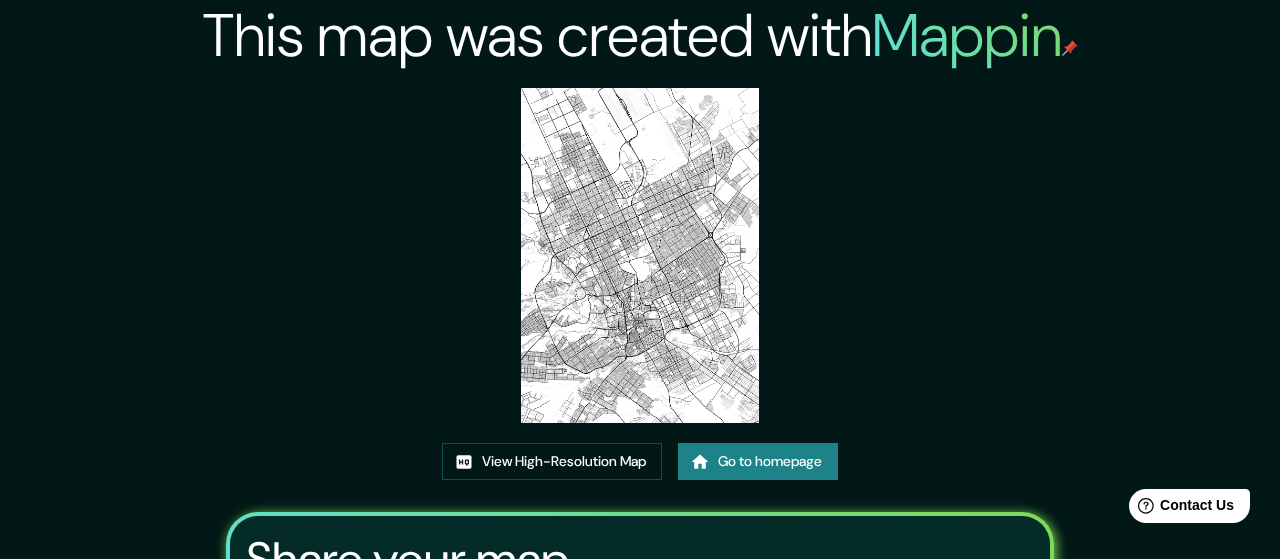 click on "This map was created with  Mappin View High-Resolution Map Go to homepage Share your map Send your custom map to friends and let them design their own with Mappin — share this link to give them access. https://app.mappin.pro/map/1124e6d232f28f56f9b4f0210a5059158159a2b1?utm_source=link&utm_campaign=v1&utm_medium=share Copy ​ Maps link valid for 60 days. If you have any problems getting your image preview, please contact    help@mappin.pro ." at bounding box center (640, 405) 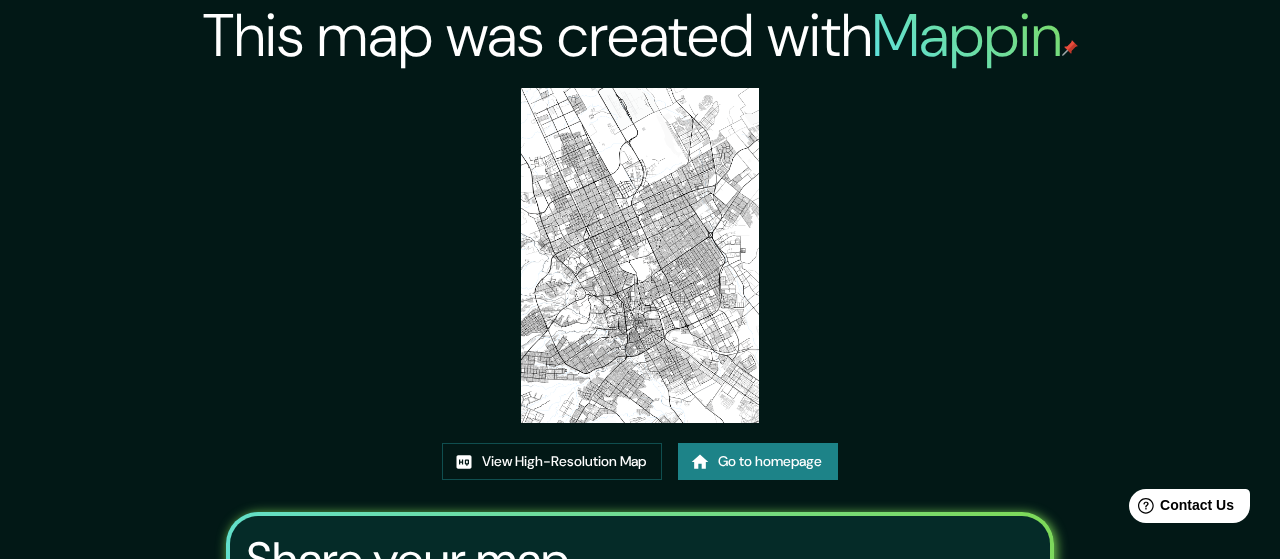 click at bounding box center [639, 255] 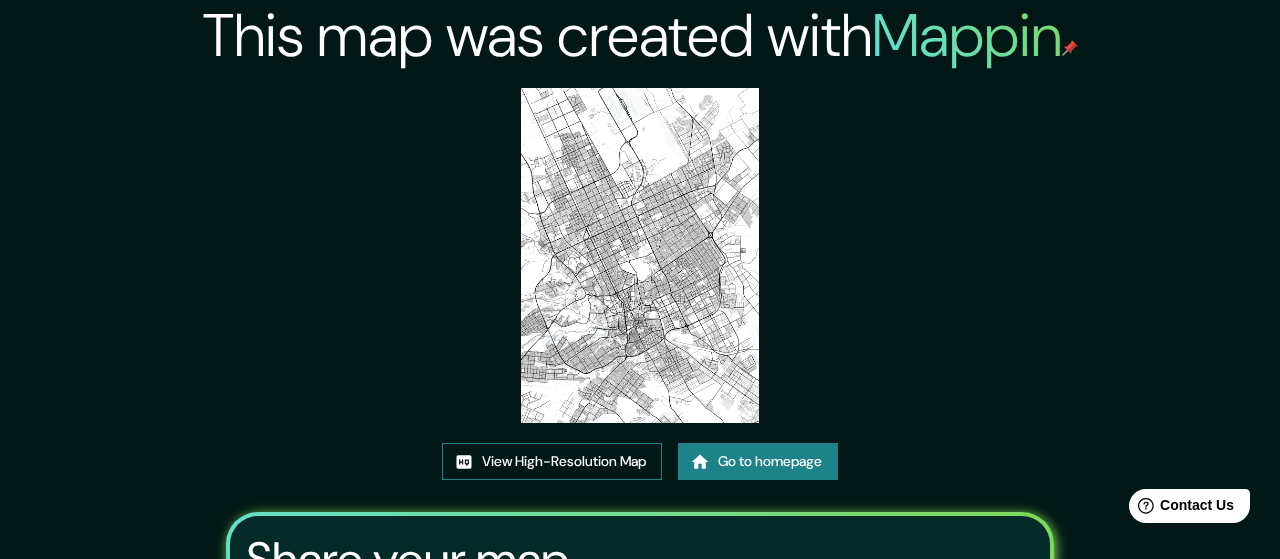 click on "View High-Resolution Map" at bounding box center [552, 461] 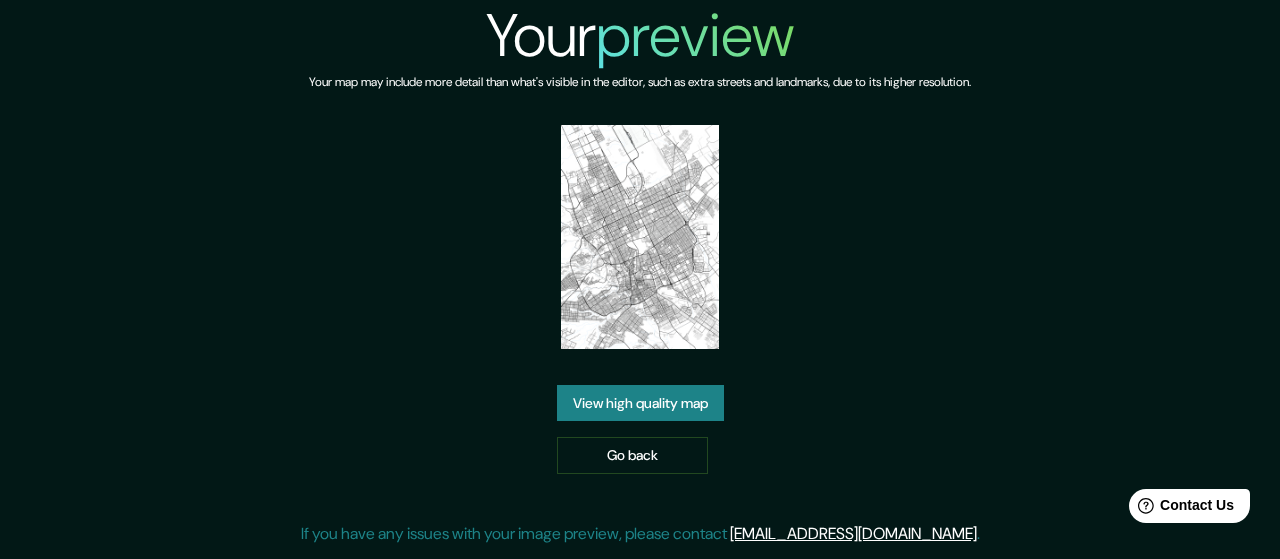 click at bounding box center [640, 237] 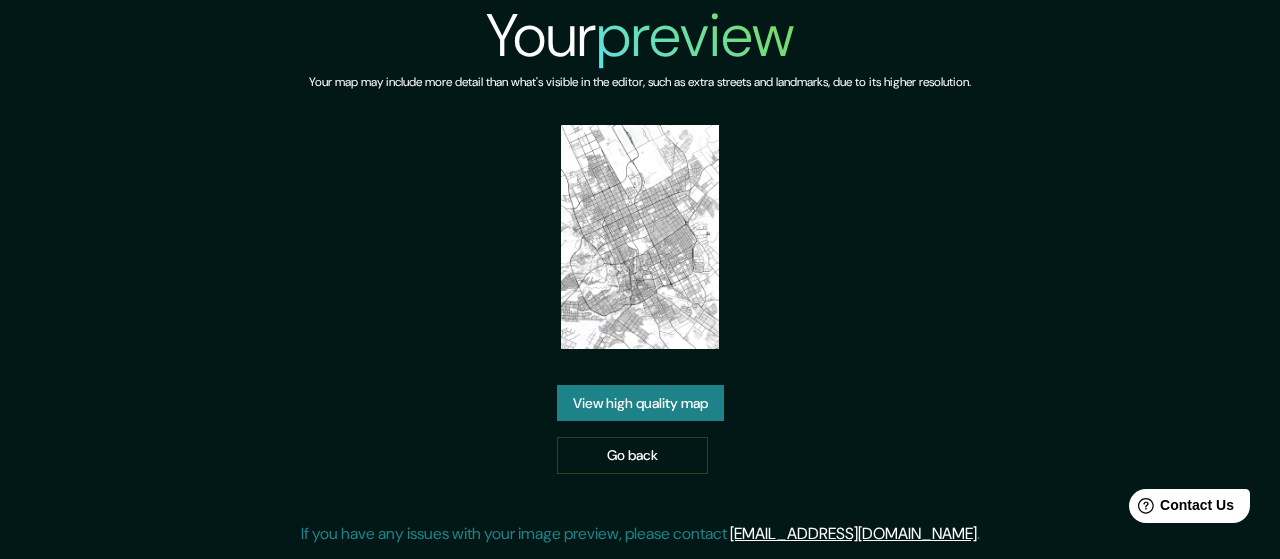 click at bounding box center [640, 237] 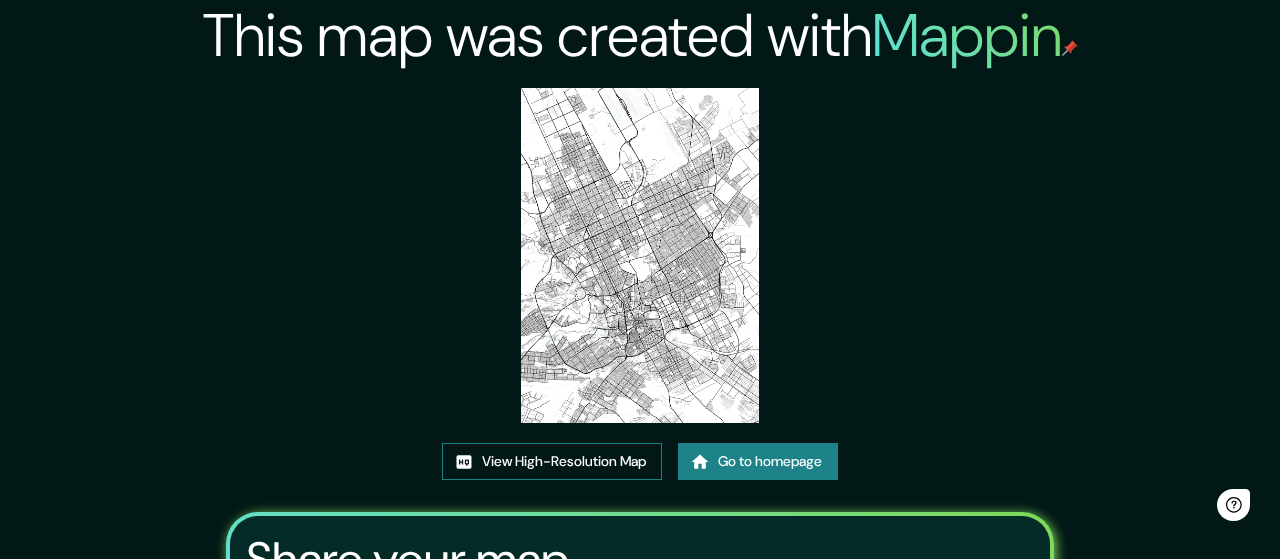 scroll, scrollTop: 0, scrollLeft: 0, axis: both 